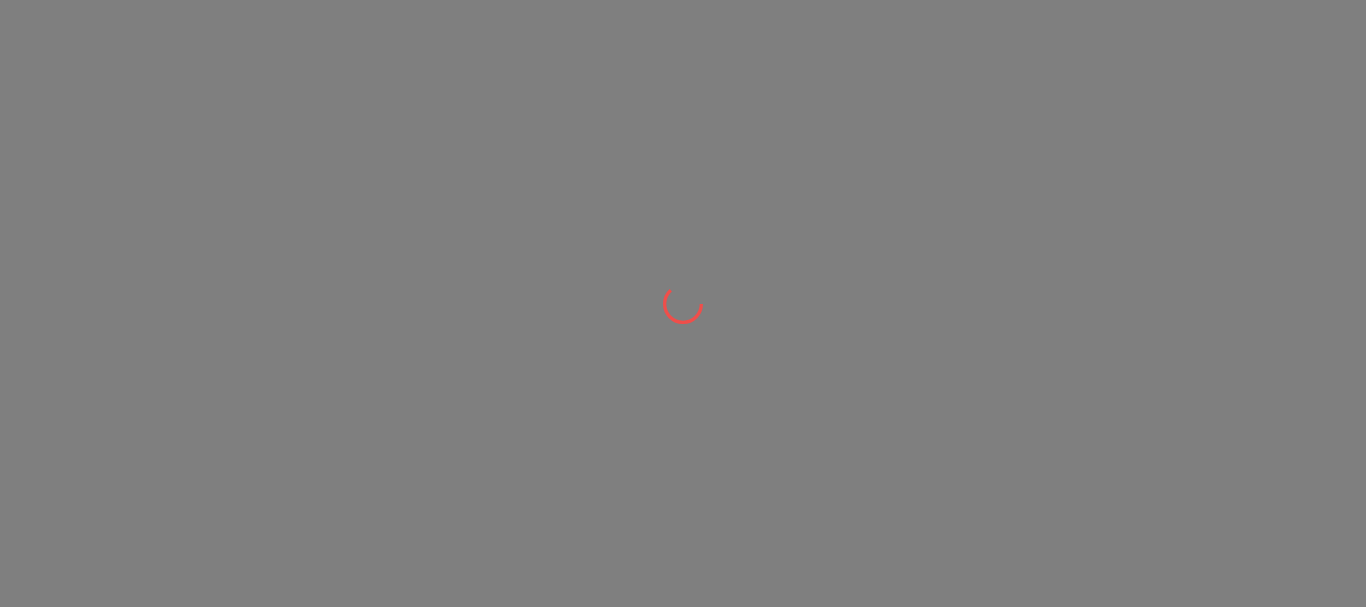 scroll, scrollTop: 0, scrollLeft: 0, axis: both 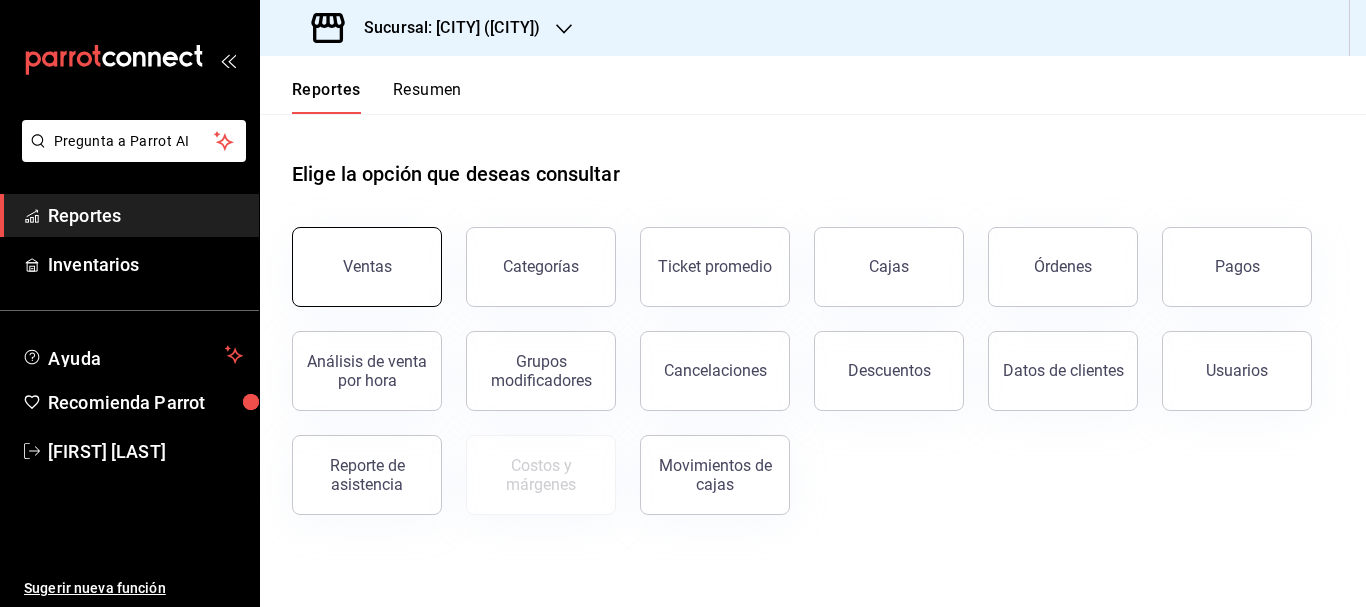 click on "Ventas" at bounding box center [367, 267] 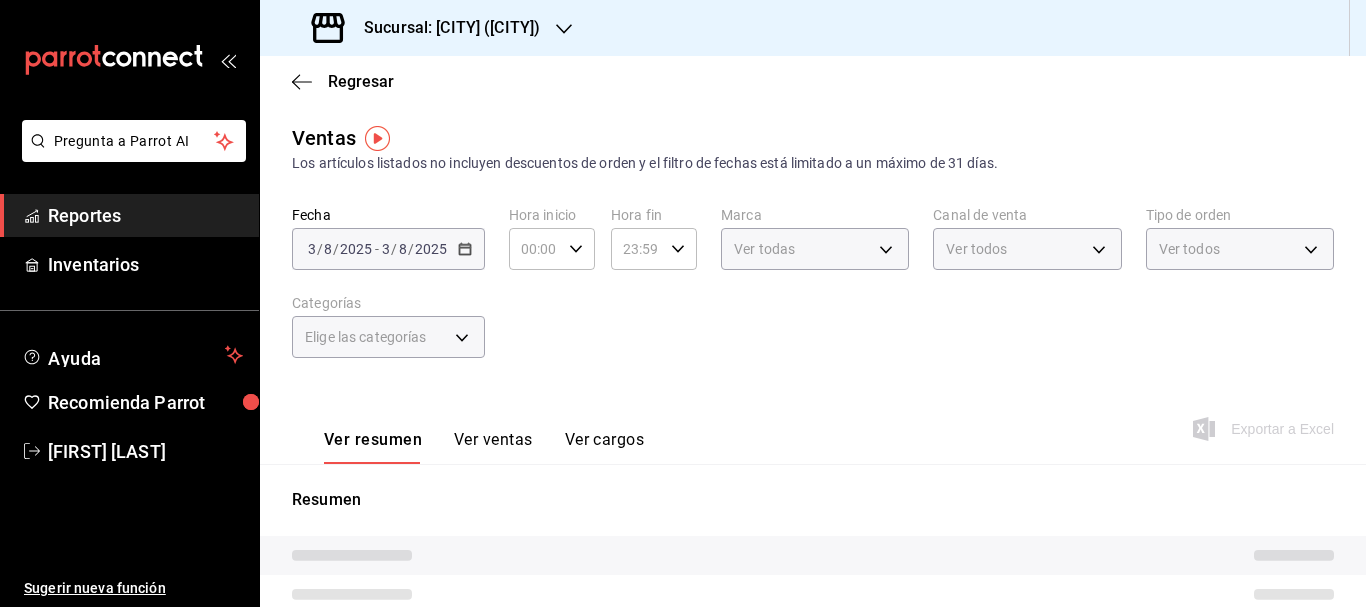 type on "PARROT,UBER_EATS,RAPPI,DIDI_FOOD,ONLINE" 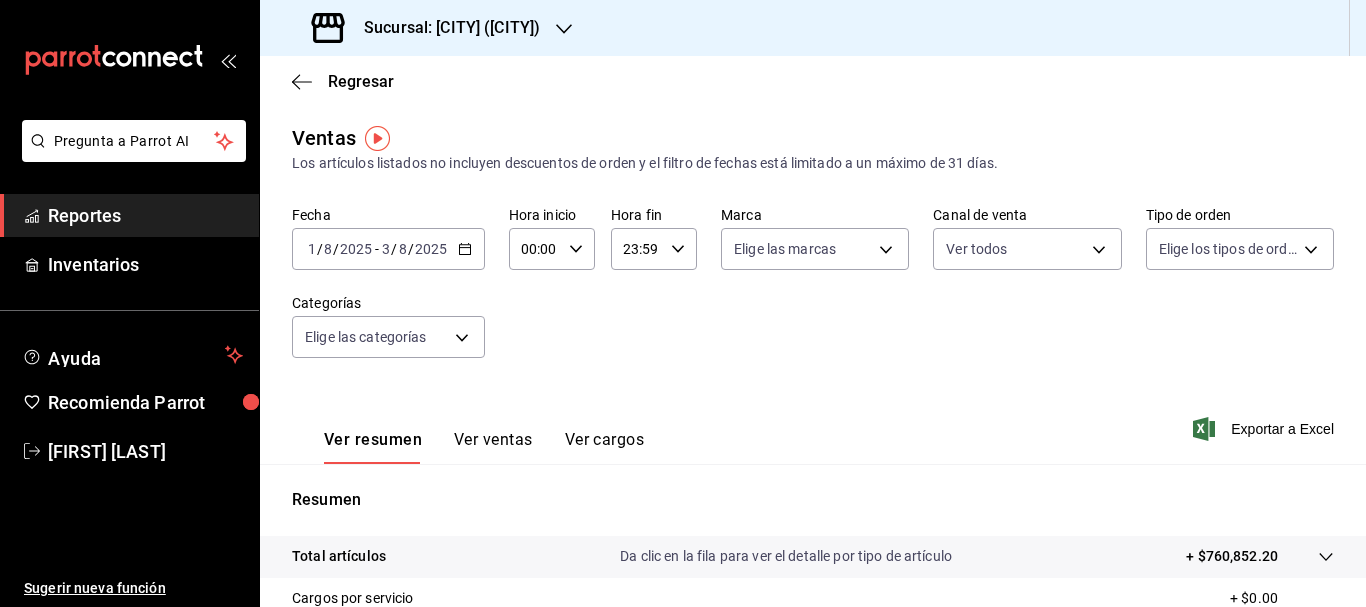 click on "1" at bounding box center (312, 249) 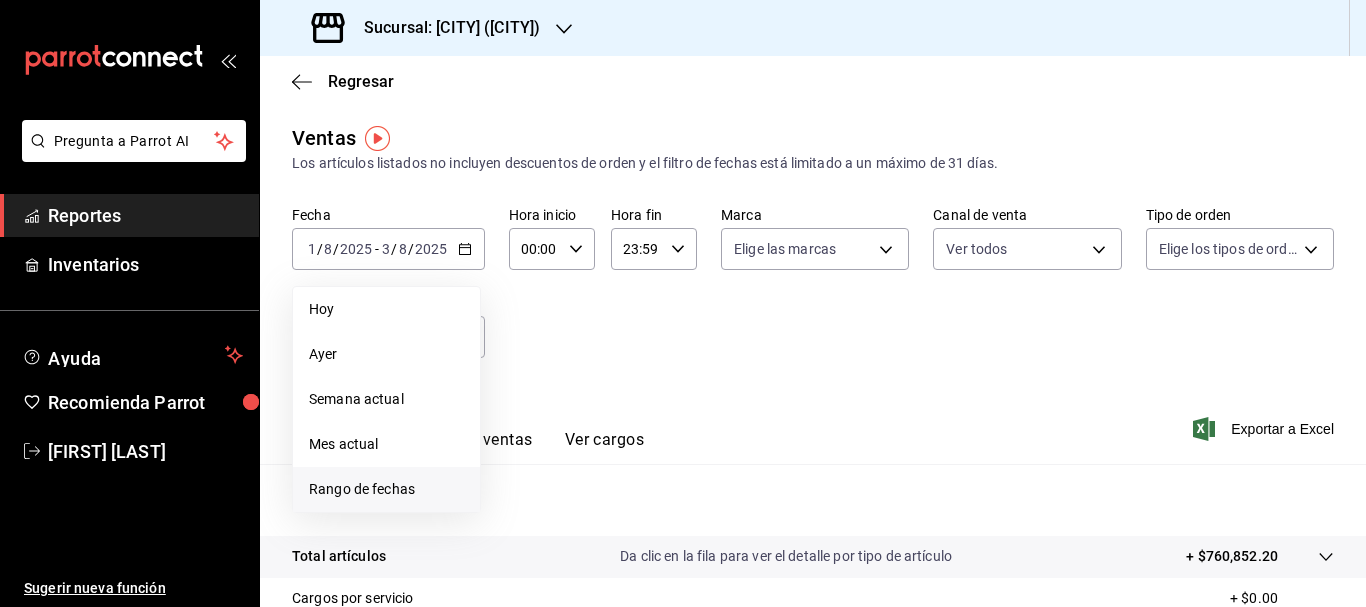 click on "Rango de fechas" at bounding box center (386, 489) 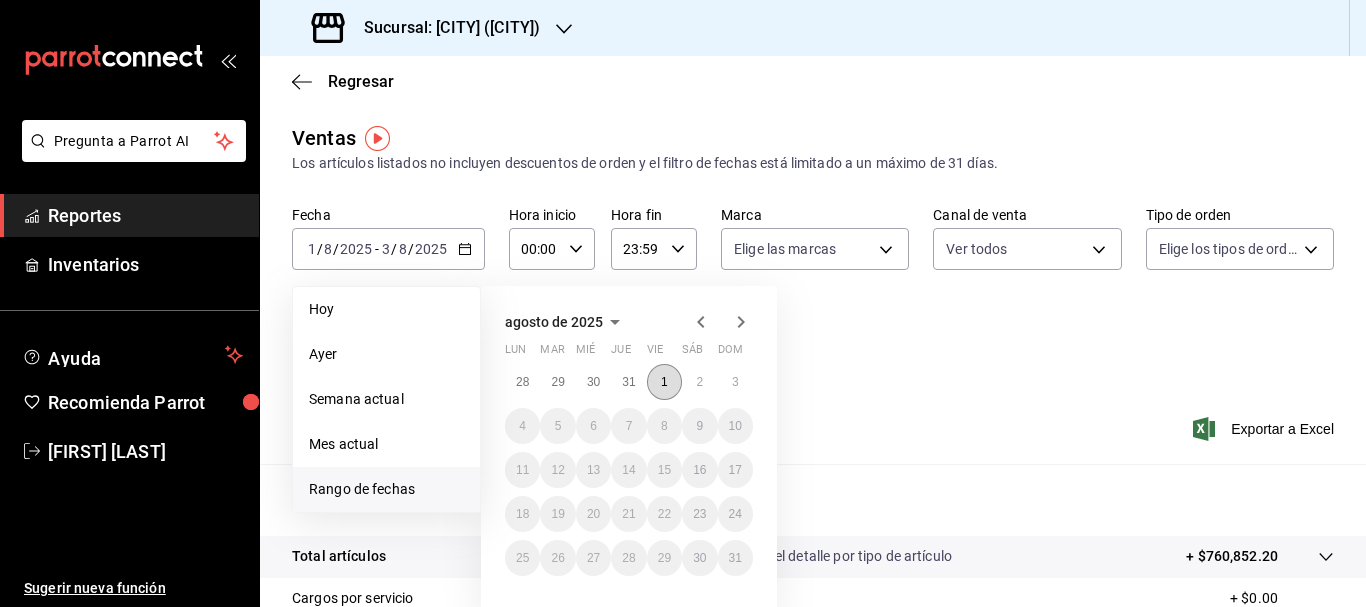 click on "1" at bounding box center [664, 382] 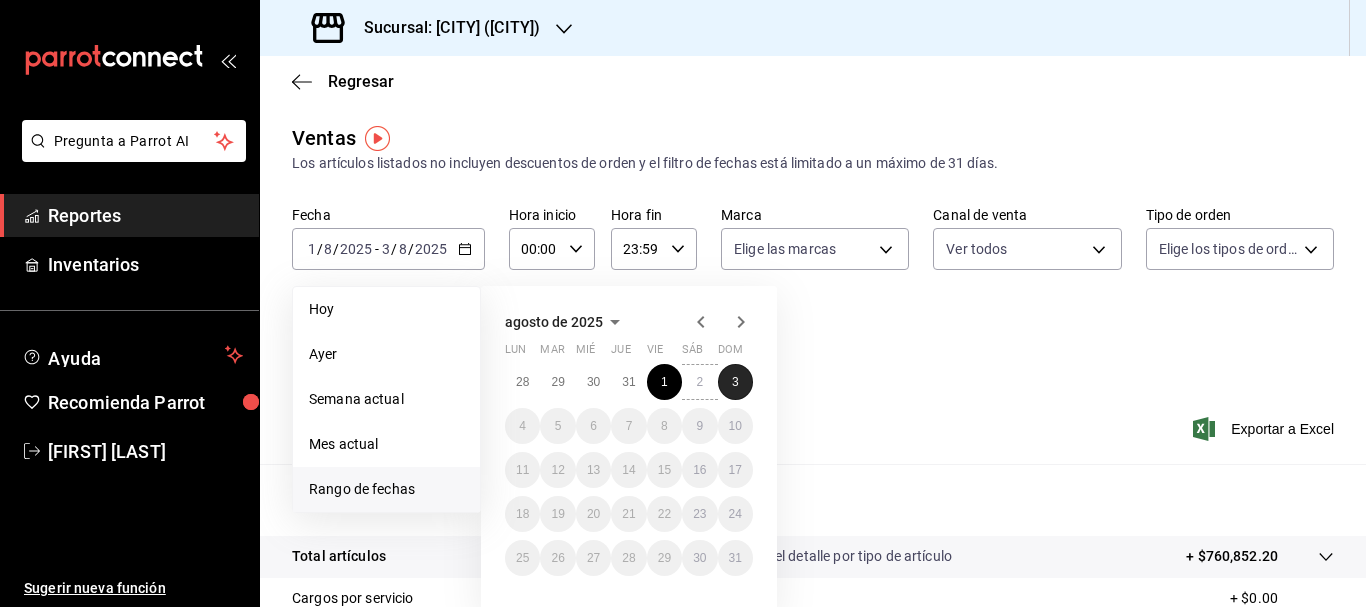 click on "3" at bounding box center [735, 382] 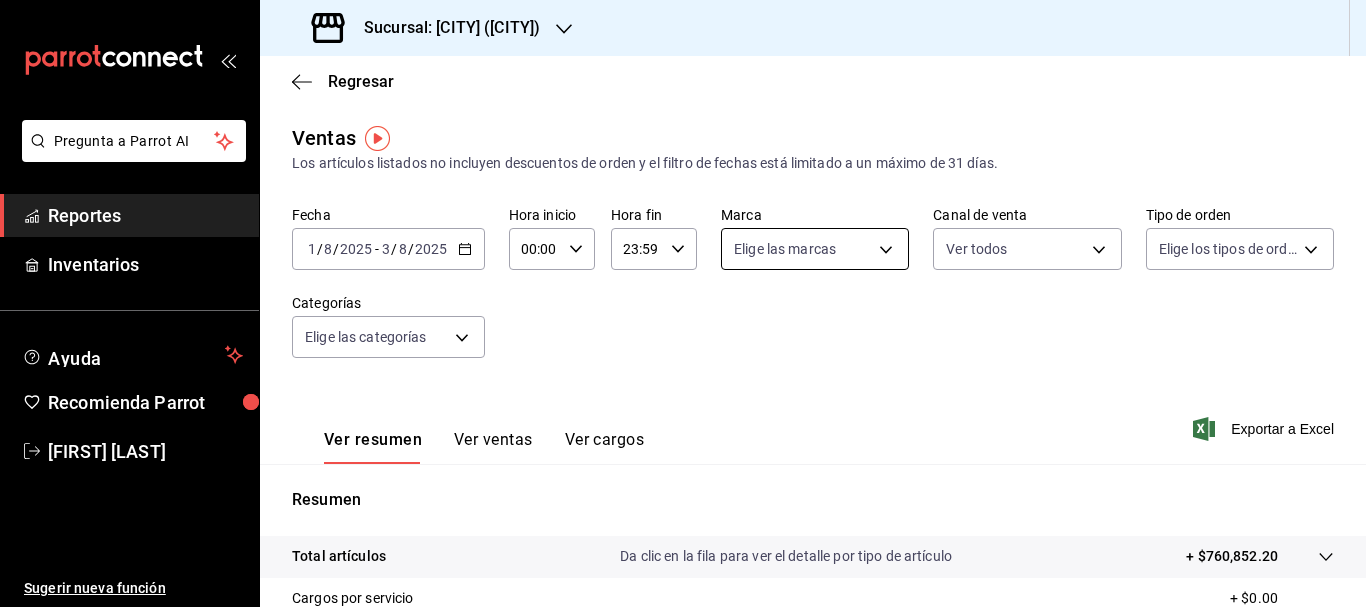 click on "Pregunta a Parrot AI Reportes   Inventarios   Ayuda Recomienda Parrot   [FIRST] [LAST]   Sugerir nueva función   Sucursal: Mochomos (Metepec) Regresar Ventas Los artículos listados no incluyen descuentos de orden y el filtro de fechas está limitado a un máximo de 31 días. Fecha [DATE] [DATE] - [DATE] [DATE] Hora inicio 00:00 Hora inicio Hora fin 23:59 Hora fin Marca Elige las marcas Canal de venta Ver todos PARROT,UBER_EATS,RAPPI,DIDI_FOOD,ONLINE Tipo de orden Elige los tipos de orden Categorías Elige las categorías Ver resumen Ver ventas Ver cargos Exportar a Excel Resumen Total artículos Da clic en la fila para ver el detalle por tipo de artículo + $760,852.20 Cargos por servicio + $0.00 Venta bruta = $760,852.20 Descuentos totales - $17,321.00 Certificados de regalo - $0.00 Venta total = $743,531.20 Impuestos - $102,556.03 Venta neta = $640,975.17 Pregunta a Parrot AI Reportes   Inventarios   Ayuda Recomienda Parrot   [FIRST] [LAST]   Sugerir nueva función   Ir a video" at bounding box center (683, 303) 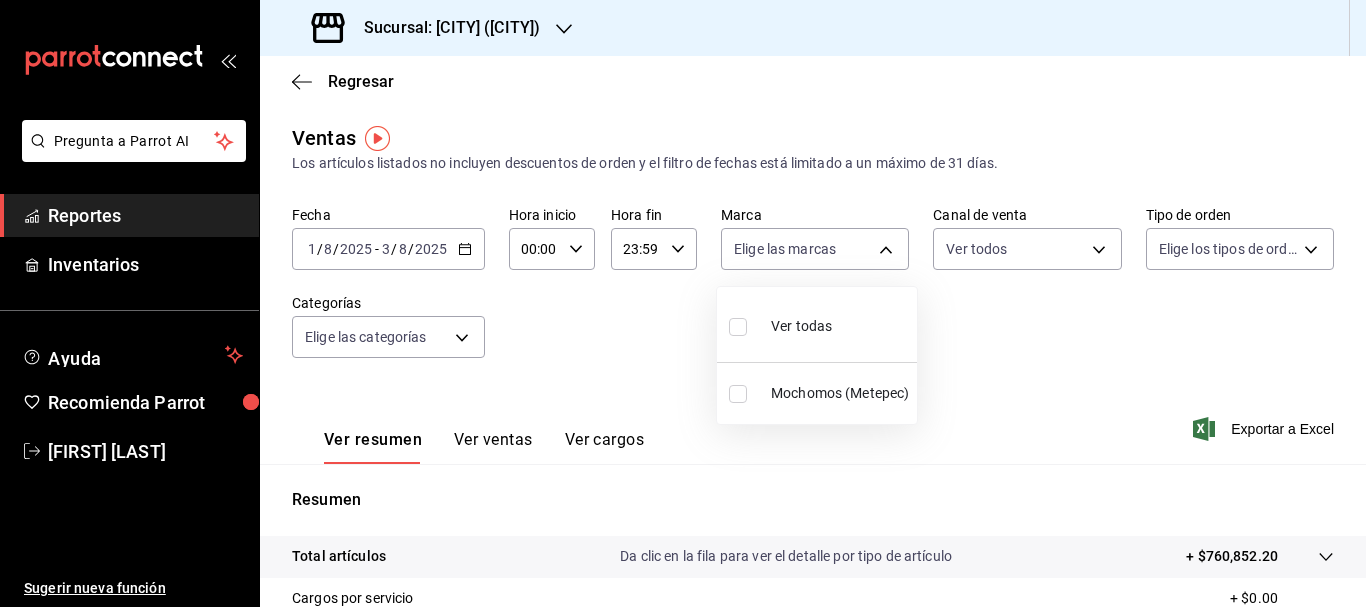click on "Mochomos (Metepec)" at bounding box center [840, 393] 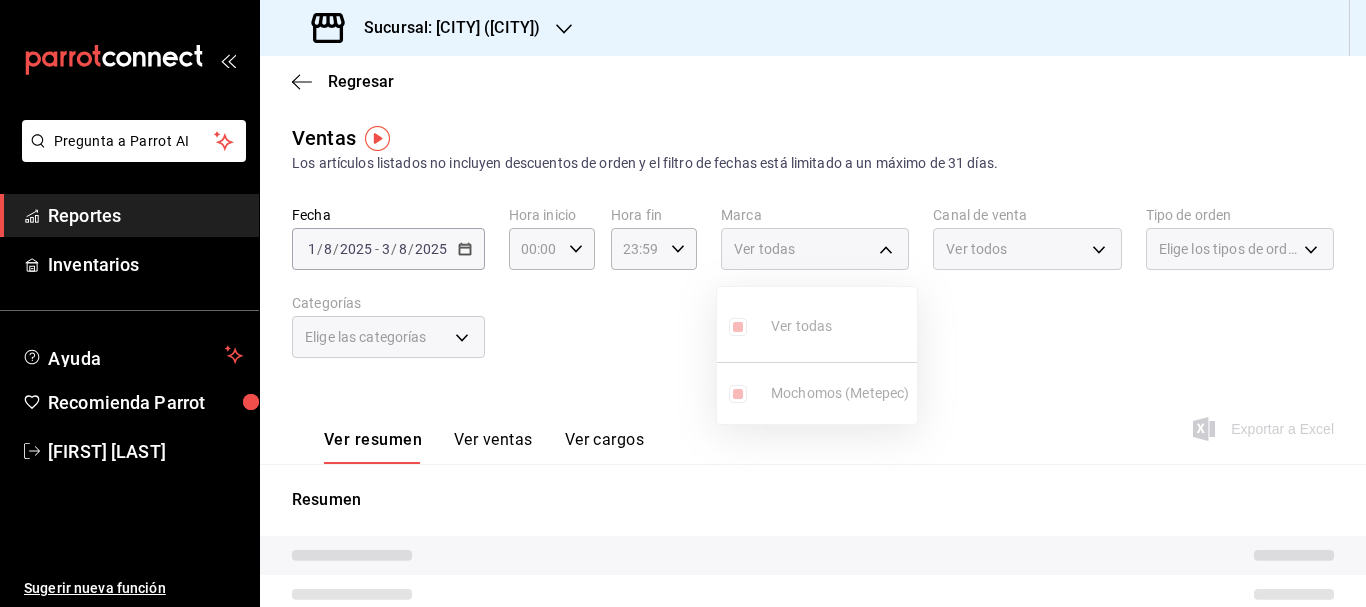 click at bounding box center [683, 303] 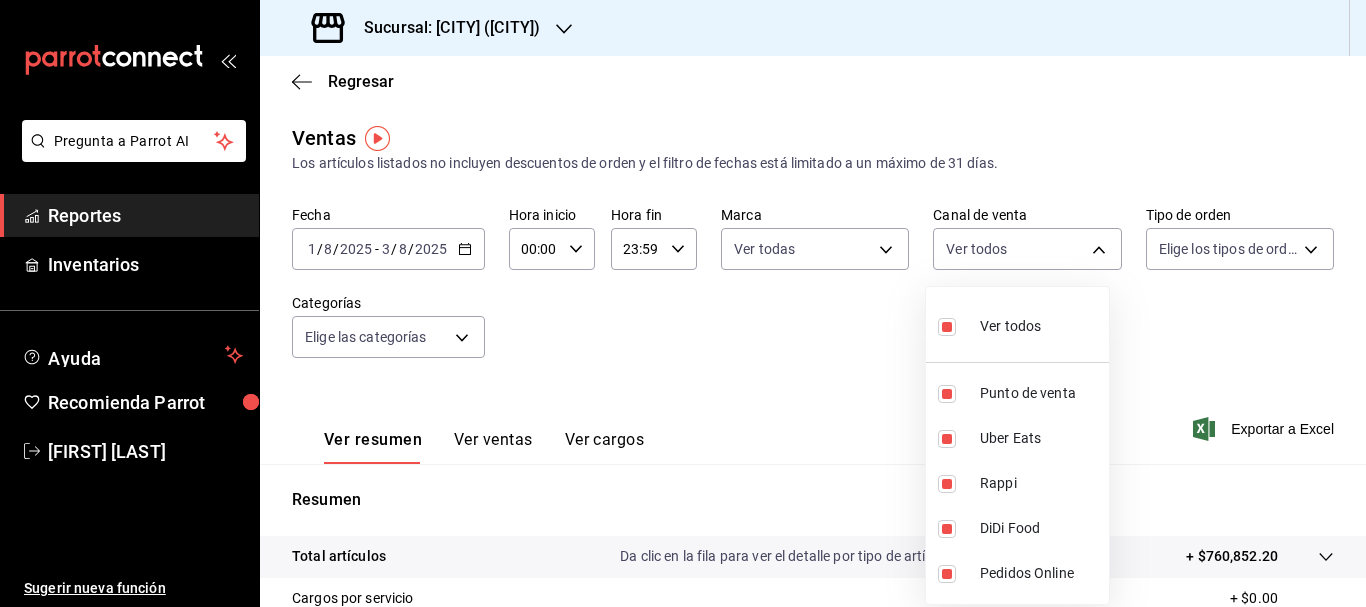 click on "Pregunta a Parrot AI Reportes   Inventarios   Ayuda Recomienda Parrot   [FIRST] [LAST]   Sugerir nueva función   Sucursal: Mochomos (Metepec) Regresar Ventas Los artículos listados no incluyen descuentos de orden y el filtro de fechas está limitado a un máximo de 31 días. Fecha [DATE] [DATE] - [DATE] [DATE] Hora inicio 00:00 Hora inicio Hora fin 23:59 Hora fin Marca Ver todas [UUID] Canal de venta Ver todos PARROT,UBER_EATS,RAPPI,DIDI_FOOD,ONLINE Tipo de orden Elige los tipos de orden Categorías Elige las categorías Ver resumen Ver ventas Ver cargos Exportar a Excel Resumen Total artículos Da clic en la fila para ver el detalle por tipo de artículo + $760,852.20 Cargos por servicio + $0.00 Venta bruta = $760,852.20 Descuentos totales - $17,321.00 Certificados de regalo - $0.00 Venta total = $743,531.20 Impuestos - $102,556.03 Venta neta = $640,975.17 Pregunta a Parrot AI Reportes   Inventarios   Ayuda Recomienda Parrot   [FIRST] [LAST]     Rappi" at bounding box center [683, 303] 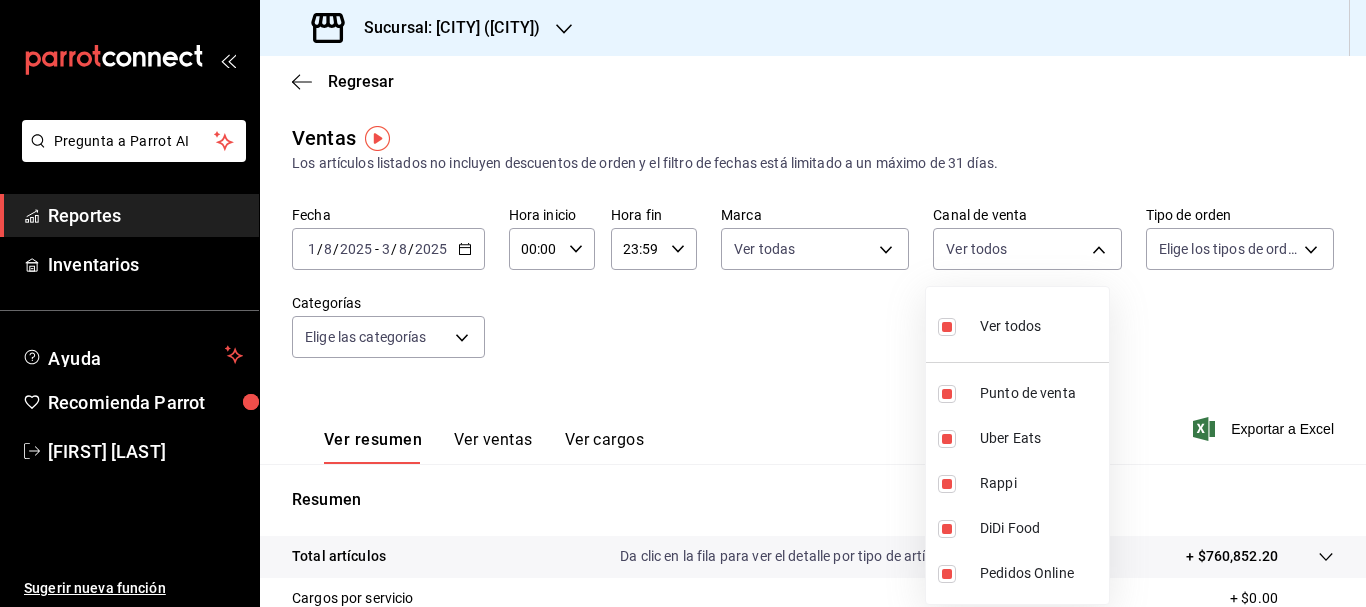 click at bounding box center [683, 303] 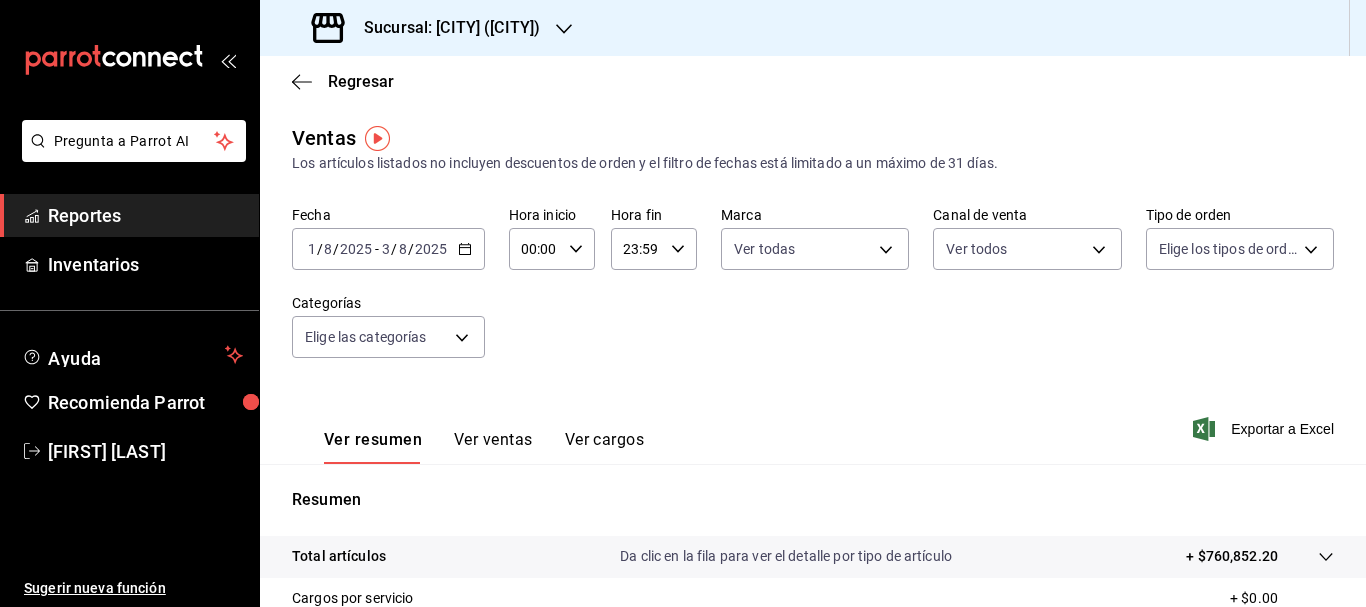 click on "Pregunta a Parrot AI Reportes   Inventarios   Ayuda Recomienda Parrot   [FIRST] [LAST]   Sugerir nueva función   Sucursal: Mochomos (Metepec) Regresar Ventas Los artículos listados no incluyen descuentos de orden y el filtro de fechas está limitado a un máximo de 31 días. Fecha [DATE] [DATE] - [DATE] [DATE] Hora inicio 00:00 Hora inicio Hora fin 23:59 Hora fin Marca Ver todas [UUID] Canal de venta Ver todos PARROT,UBER_EATS,RAPPI,DIDI_FOOD,ONLINE Tipo de orden Elige los tipos de orden Categorías Elige las categorías Ver resumen Ver ventas Ver cargos Exportar a Excel Resumen Total artículos Da clic en la fila para ver el detalle por tipo de artículo + $760,852.20 Cargos por servicio + $0.00 Venta bruta = $760,852.20 Descuentos totales - $17,321.00 Certificados de regalo - $0.00 Venta total = $743,531.20 Impuestos - $102,556.03 Venta neta = $640,975.17 Pregunta a Parrot AI Reportes   Inventarios   Ayuda Recomienda Parrot   [FIRST] [LAST]" at bounding box center (683, 303) 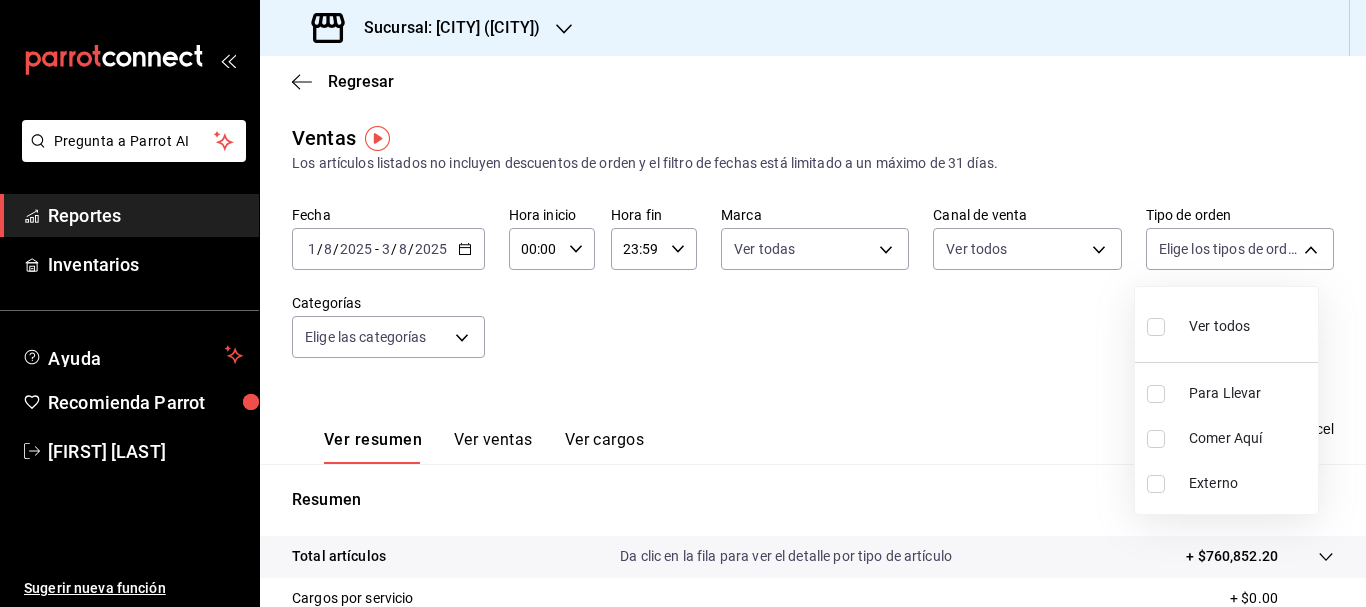 click at bounding box center [1156, 327] 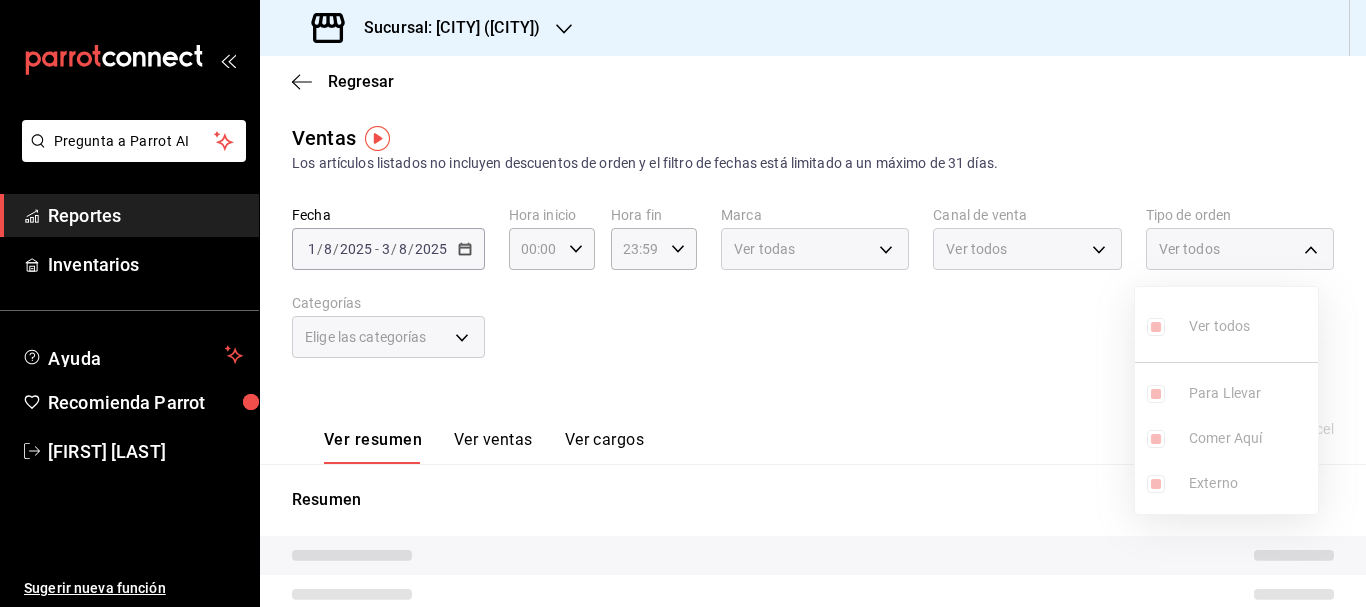 click at bounding box center [683, 303] 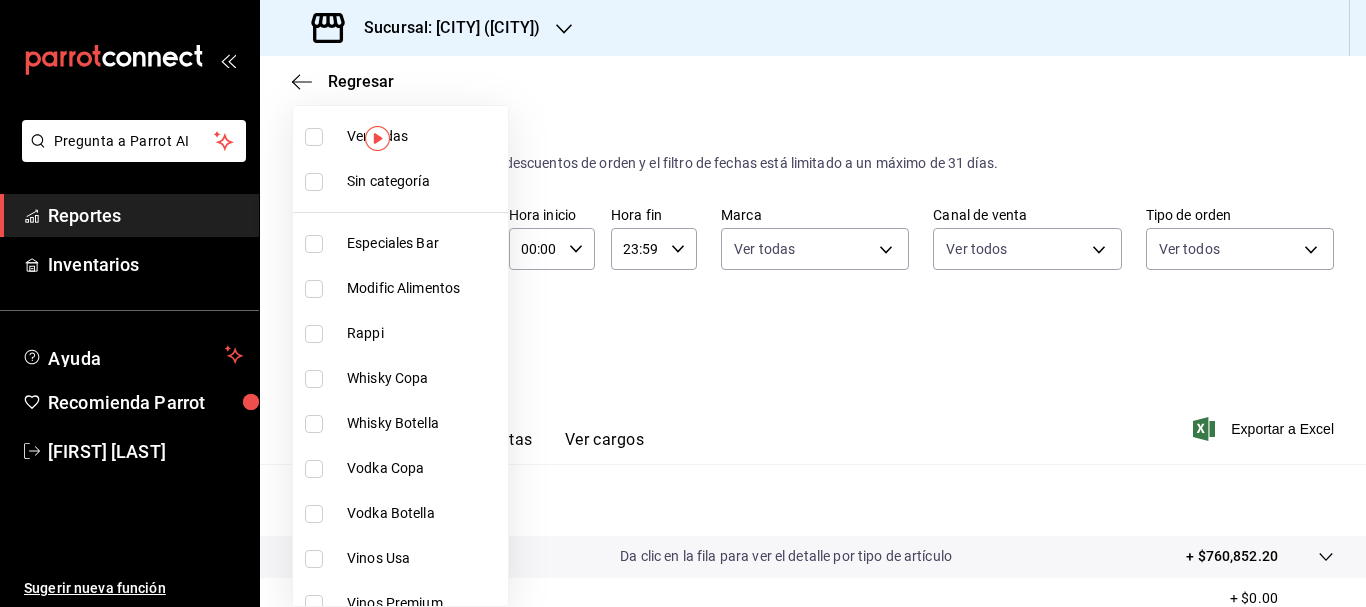click on "Pregunta a Parrot AI Reportes   Inventarios   Ayuda Recomienda Parrot   [FIRST] [LAST]   Sugerir nueva función   Sucursal: Mochomos (Metepec) Regresar Ventas Los artículos listados no incluyen descuentos de orden y el filtro de fechas está limitado a un máximo de 31 días. Fecha [DATE] [DATE] - [DATE] [DATE] Hora inicio 00:00 Hora inicio Hora fin 23:59 Hora fin Marca Elige las marcas Canal de venta Ver todos PARROT,UBER_EATS,RAPPI,DIDI_FOOD,ONLINE Tipo de orden Elige los tipos de orden Categorías Elige las categorías Ver resumen Ver ventas Ver cargos Exportar a Excel Resumen Total artículos Da clic en la fila para ver el detalle por tipo de artículo + $760,852.20 Cargos por servicio + $0.00 Venta bruta = $760,852.20 Descuentos totales - $17,321.00 Certificados de regalo - $0.00 Venta total = $743,531.20 Impuestos - $102,556.03 Venta neta = $640,975.17 Pregunta a Parrot AI Reportes   Inventarios   Ayuda Recomienda Parrot   [FIRST] [LAST]   Sugerir nueva función   Ir a video" at bounding box center (683, 303) 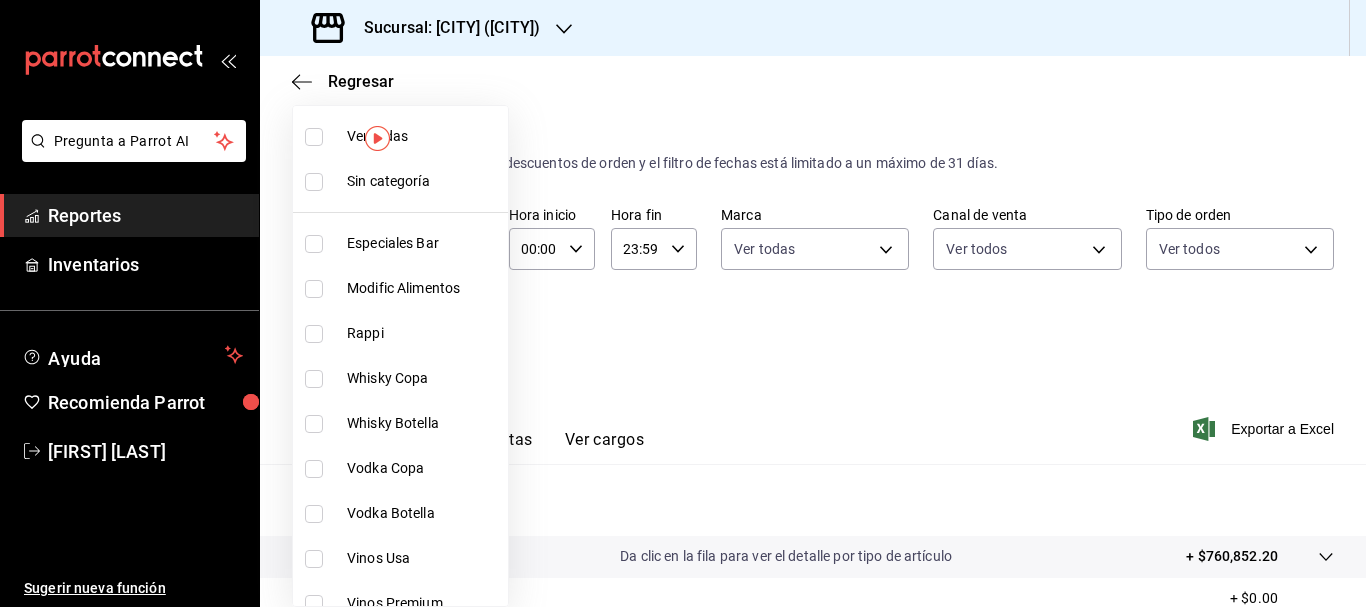 click at bounding box center (314, 182) 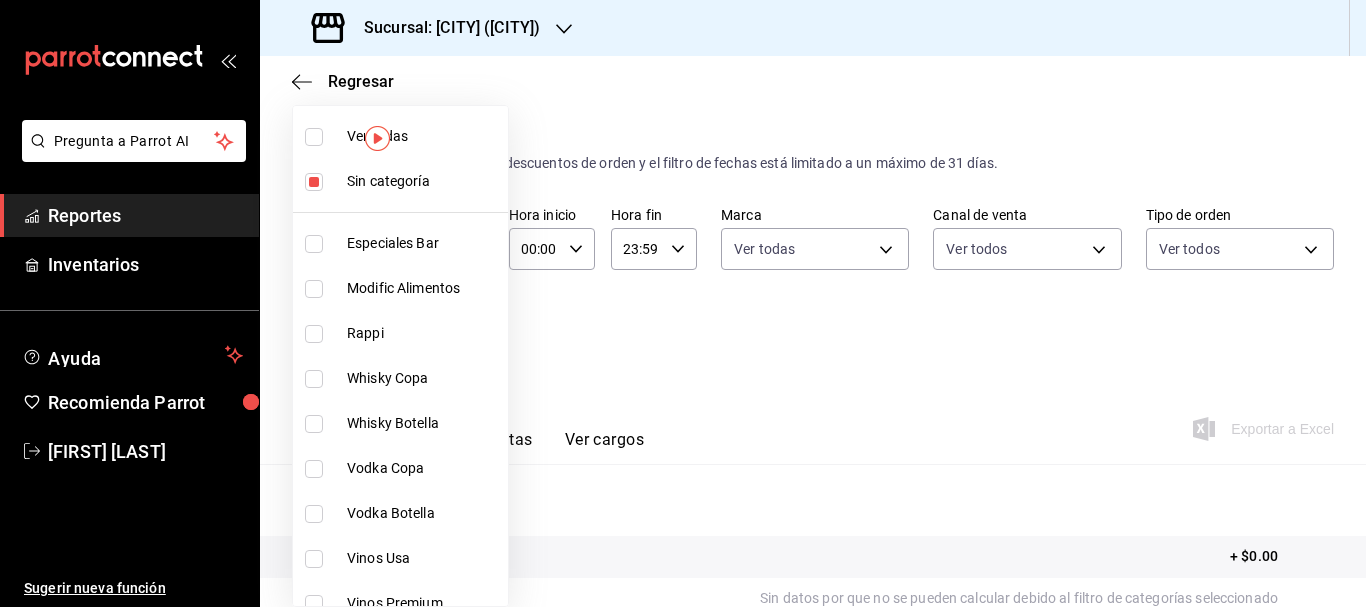 click at bounding box center (314, 137) 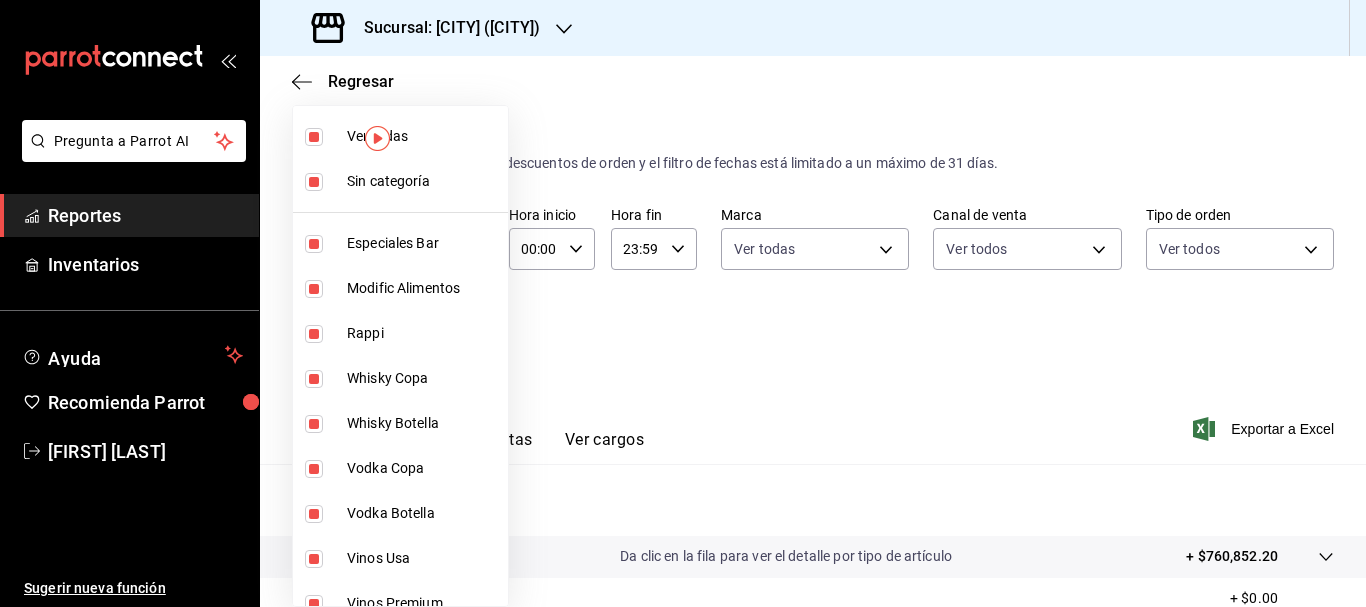 click at bounding box center [683, 303] 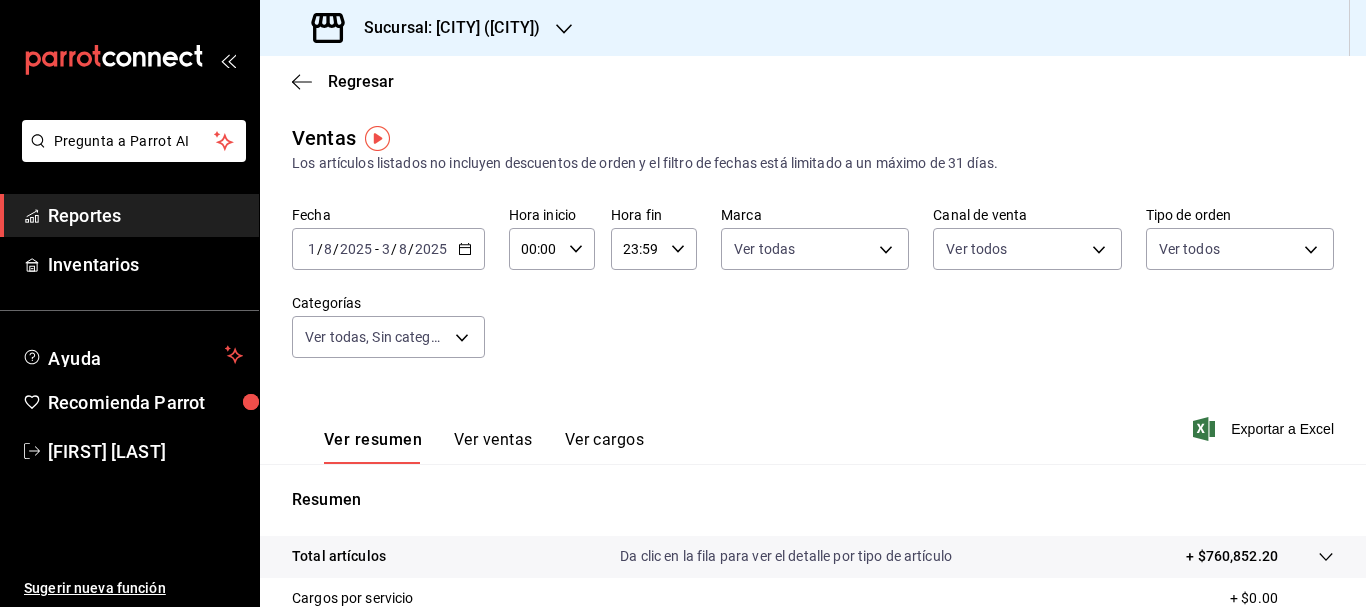 click on "Exportar a Excel" at bounding box center (1265, 429) 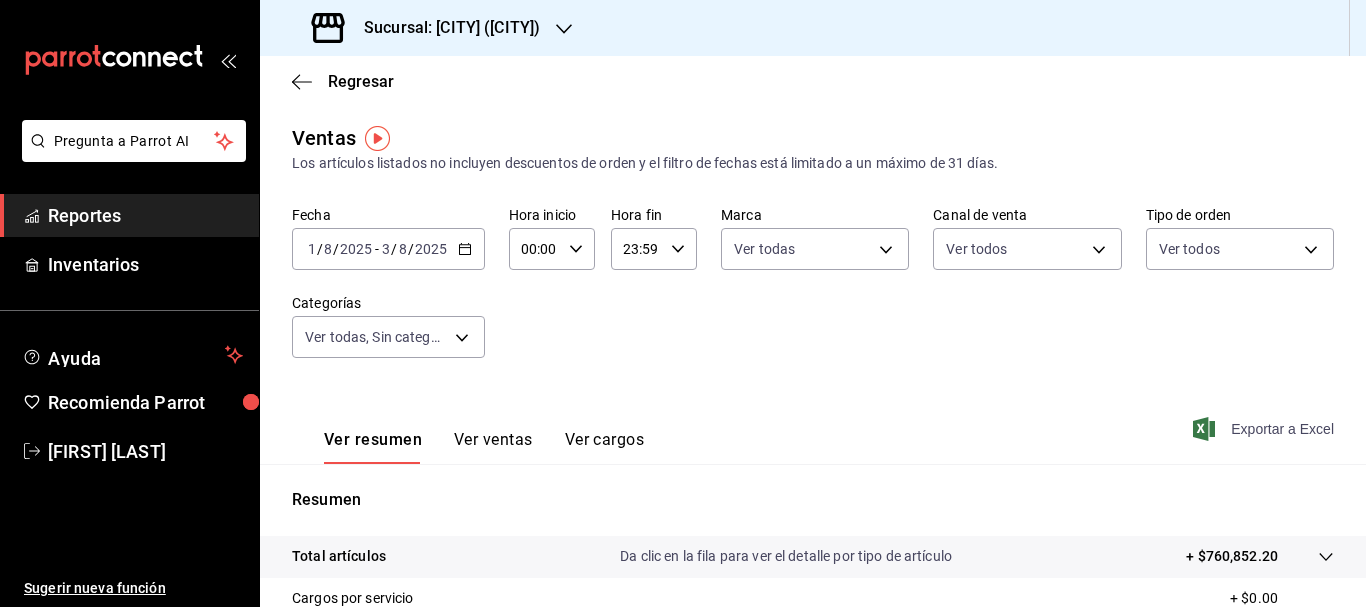 click on "Exportar a Excel" at bounding box center (1265, 429) 